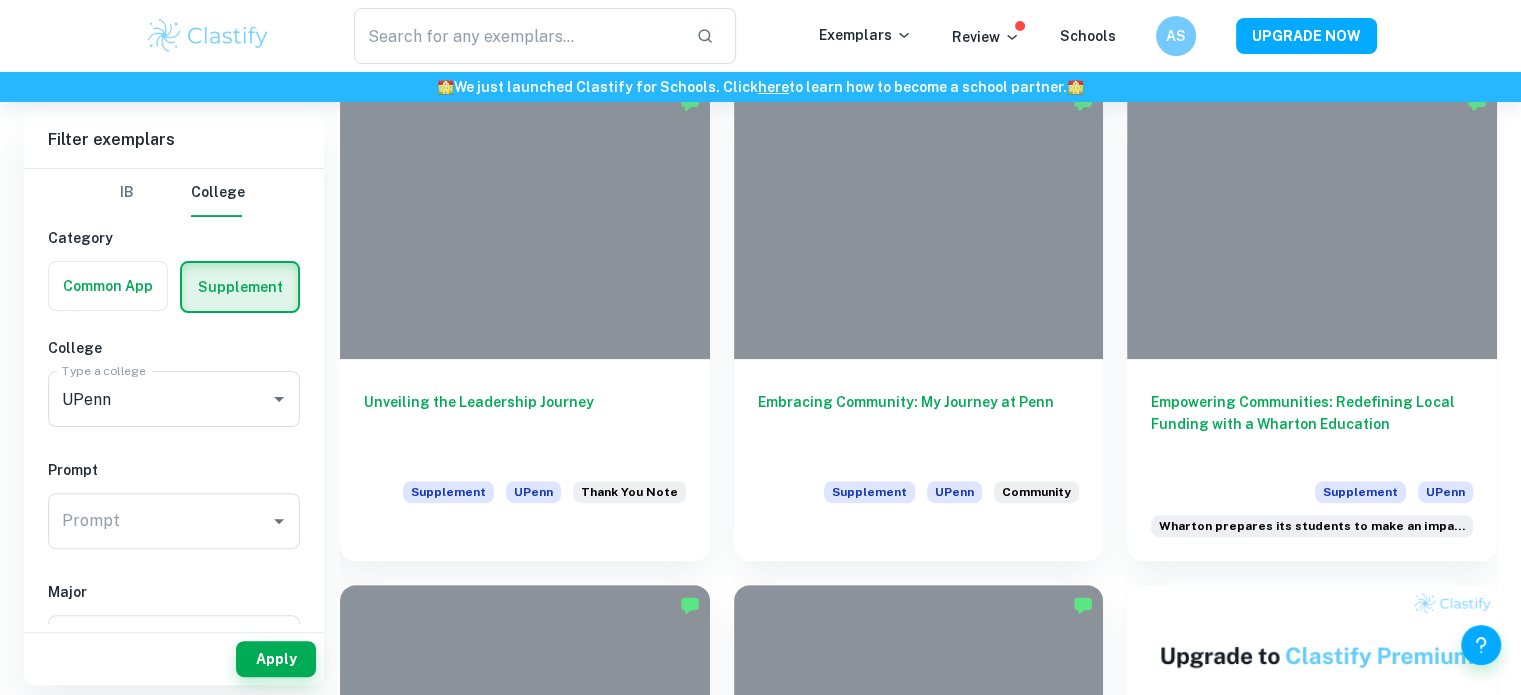 scroll, scrollTop: 494, scrollLeft: 0, axis: vertical 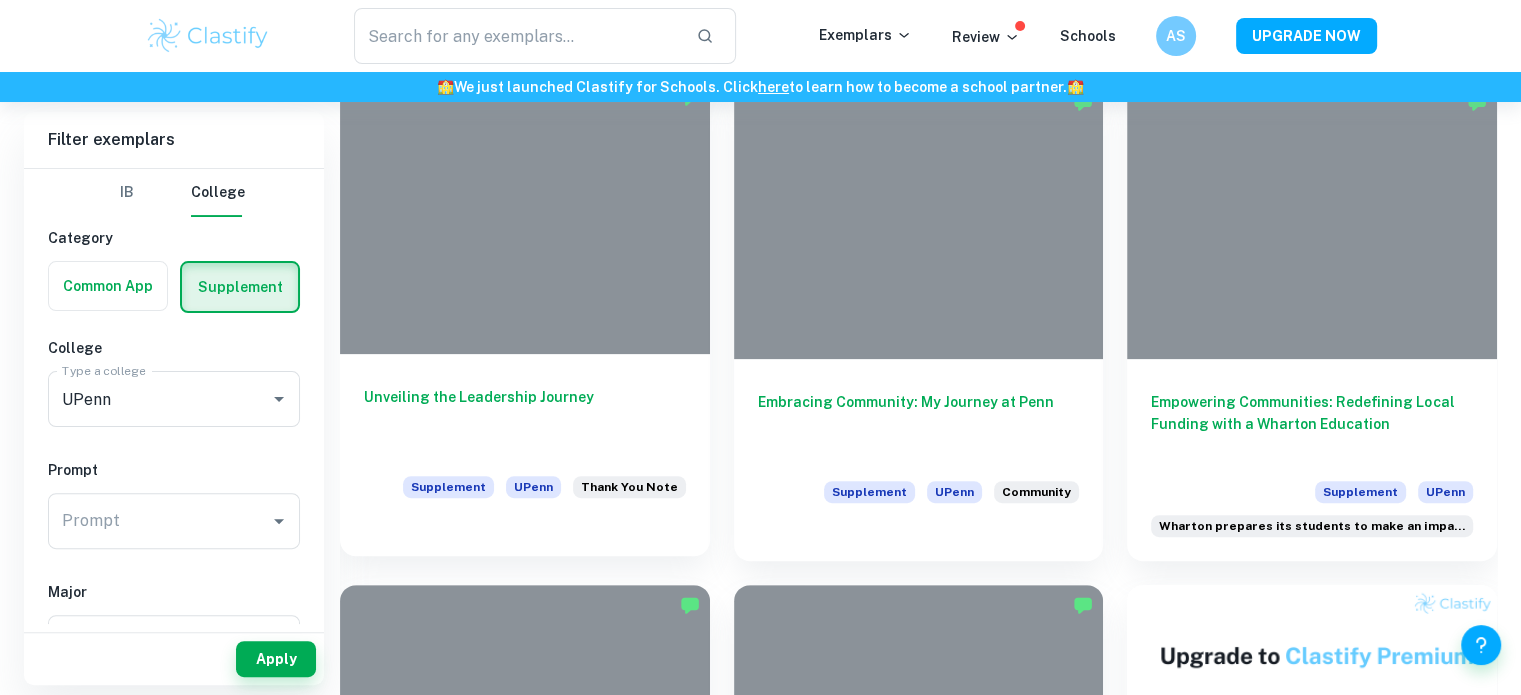 click on "Unveiling the Leadership Journey" at bounding box center [525, 419] 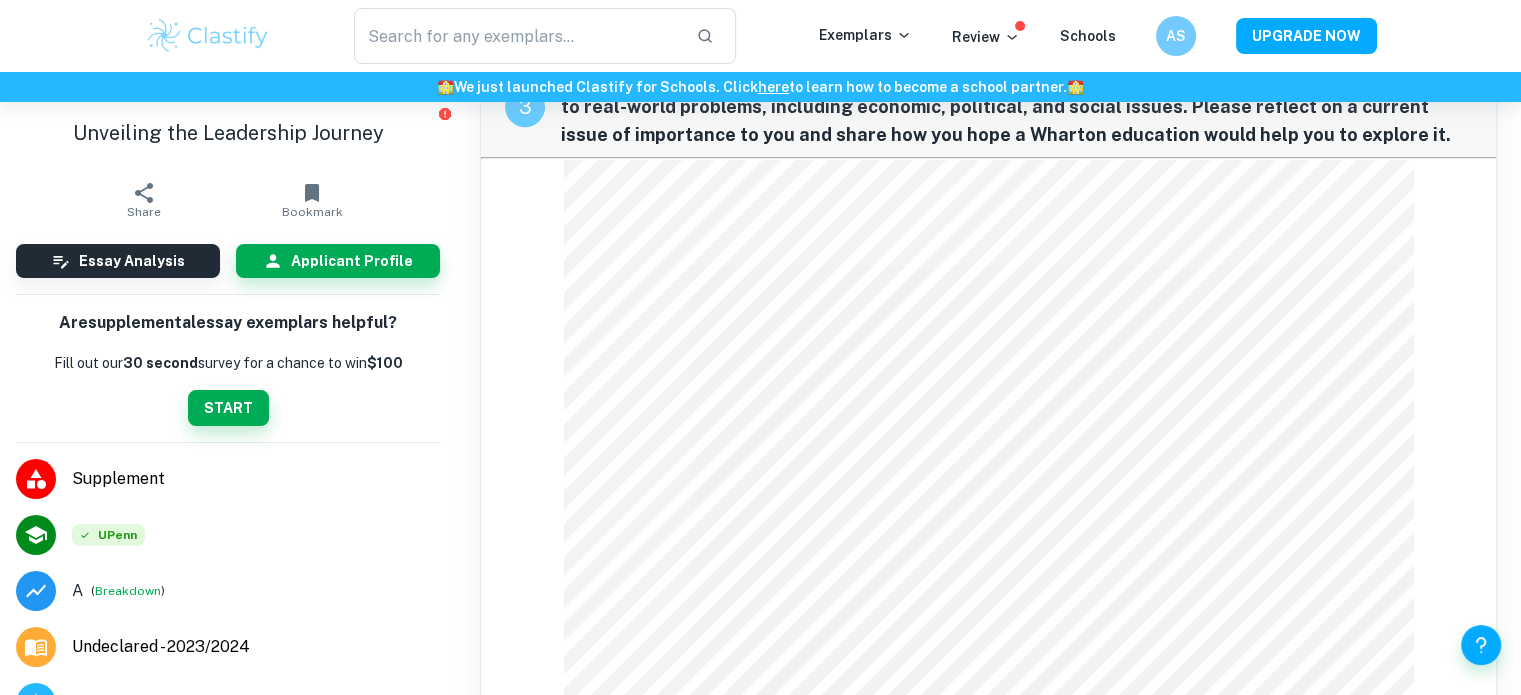 scroll, scrollTop: 1497, scrollLeft: 0, axis: vertical 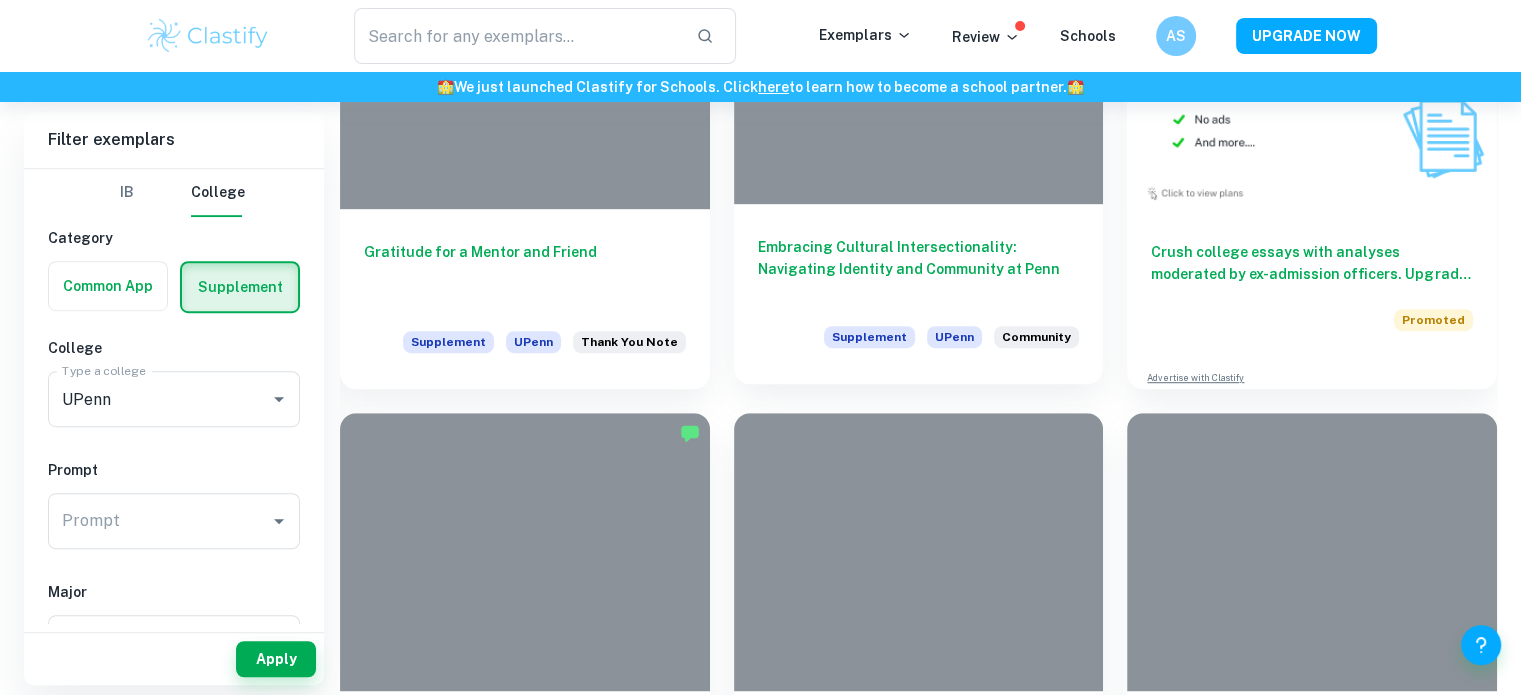 click on "Embracing Cultural Intersectionality: Navigating Identity and Community at Penn" at bounding box center [919, 269] 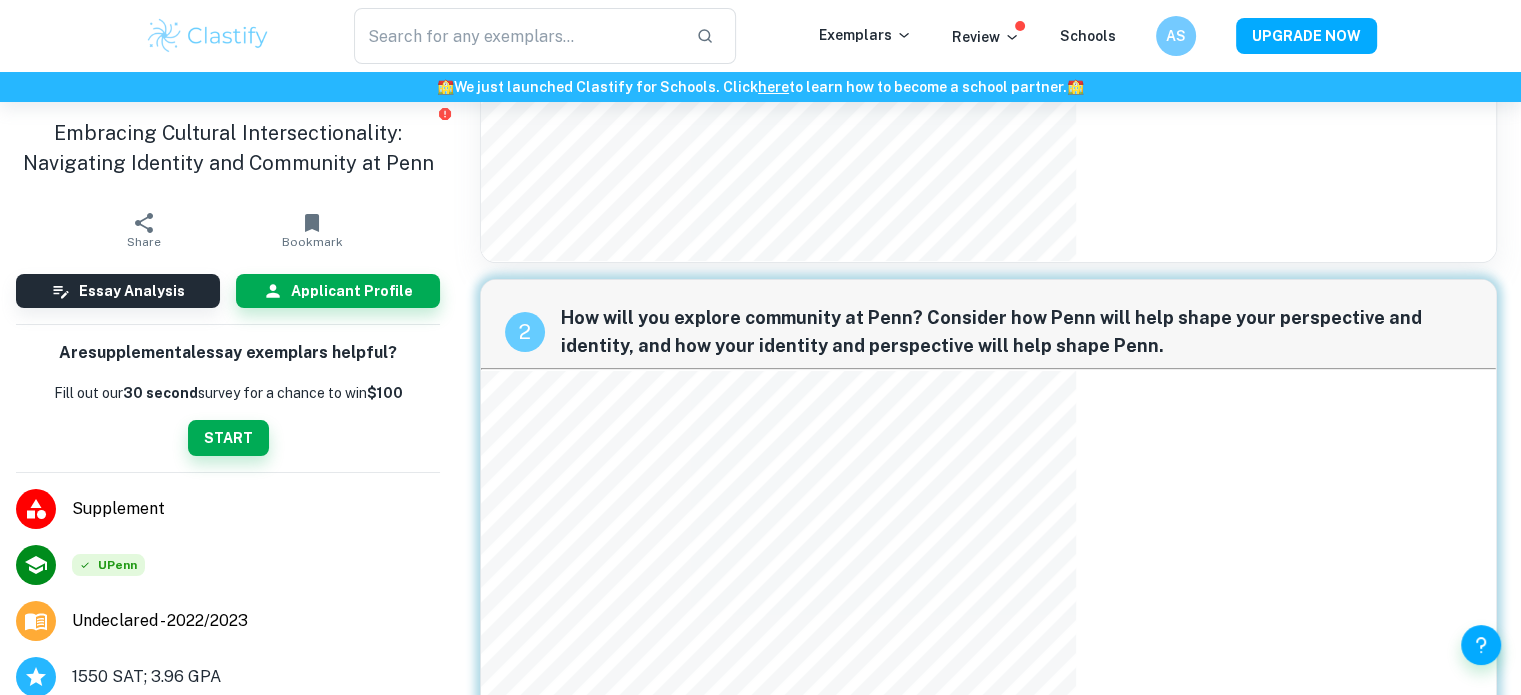 scroll, scrollTop: 251, scrollLeft: 0, axis: vertical 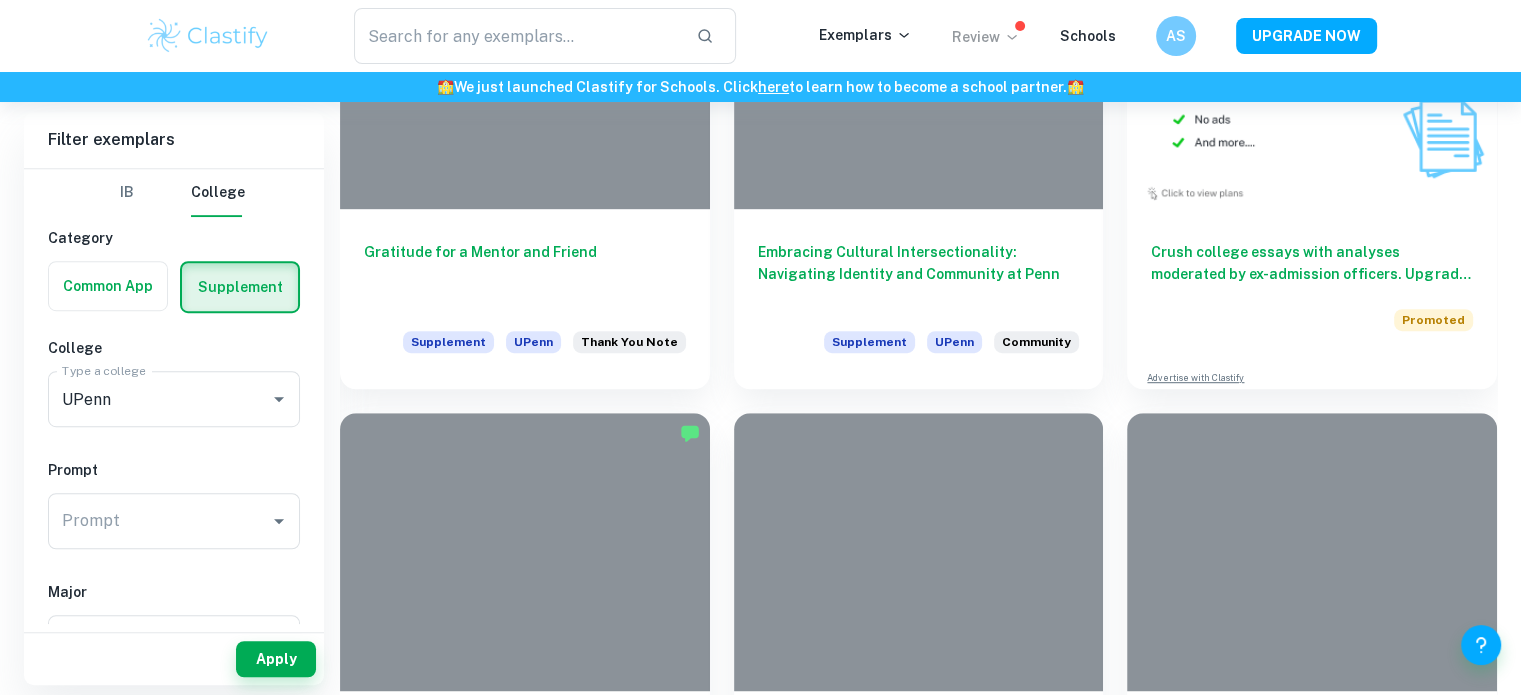 click 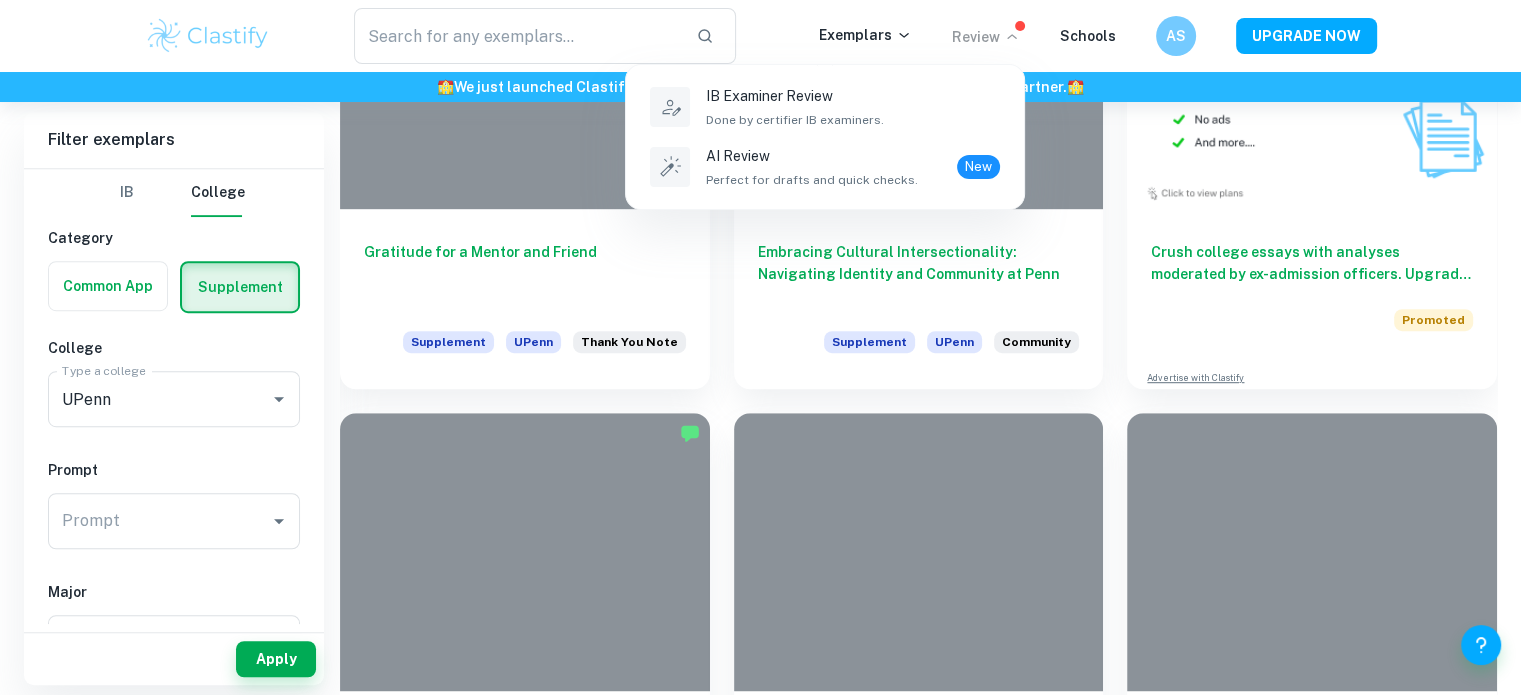 click at bounding box center (760, 347) 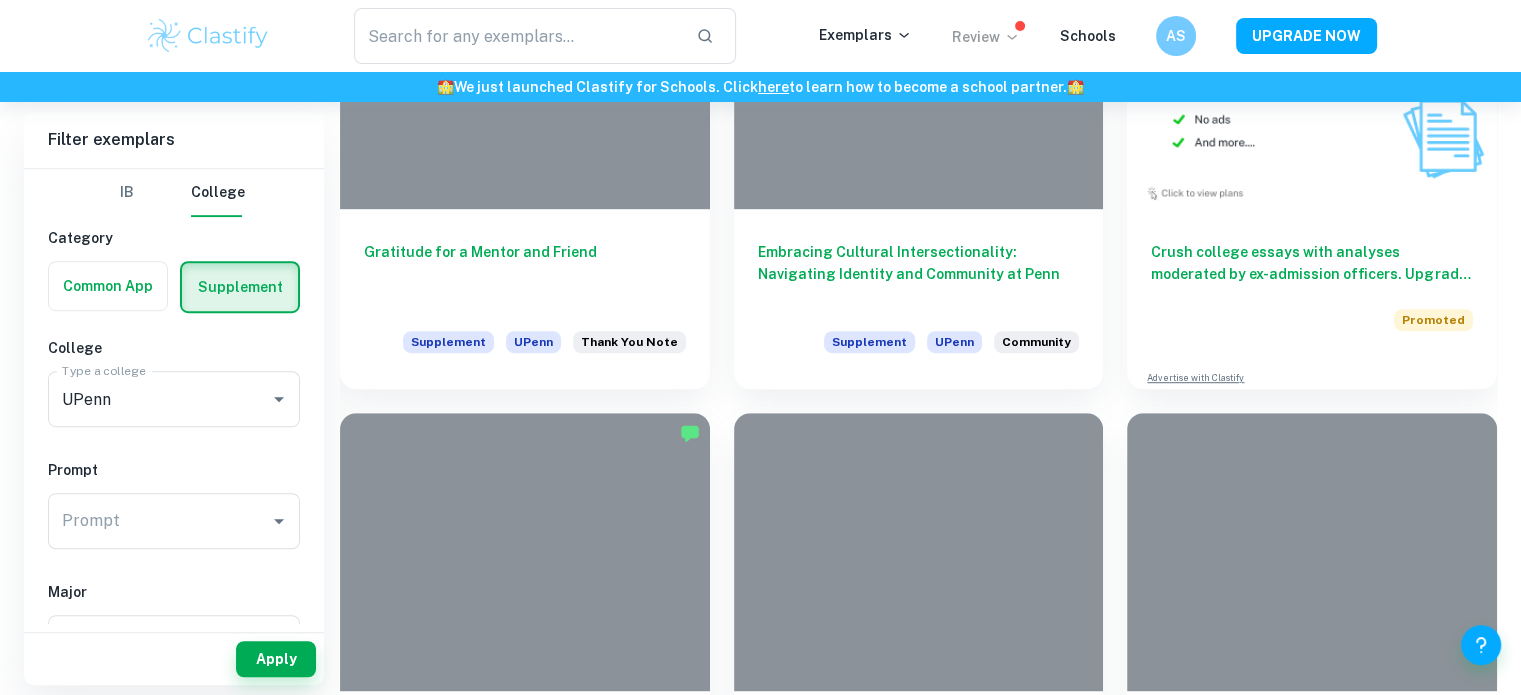 click on "Review" at bounding box center [986, 37] 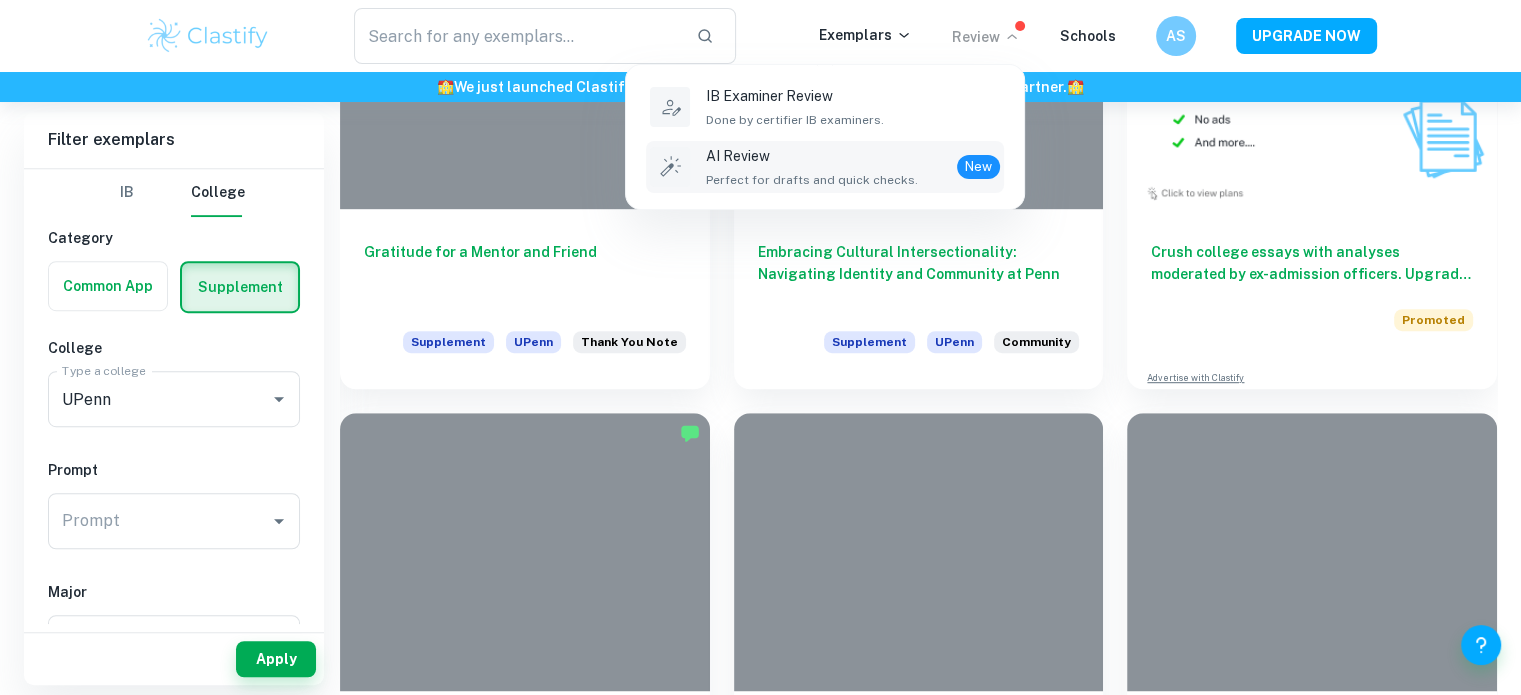 click on "Perfect for drafts and quick checks." at bounding box center (812, 180) 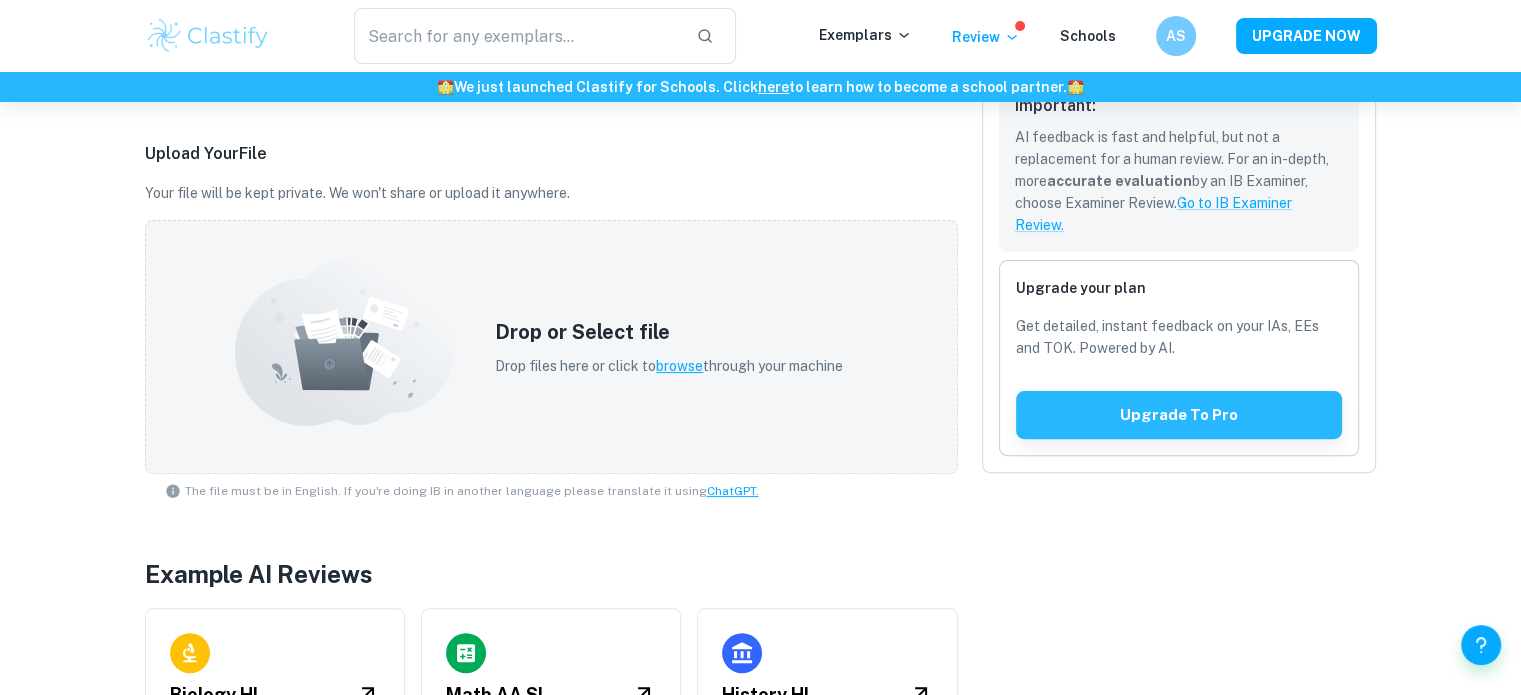 scroll, scrollTop: 675, scrollLeft: 0, axis: vertical 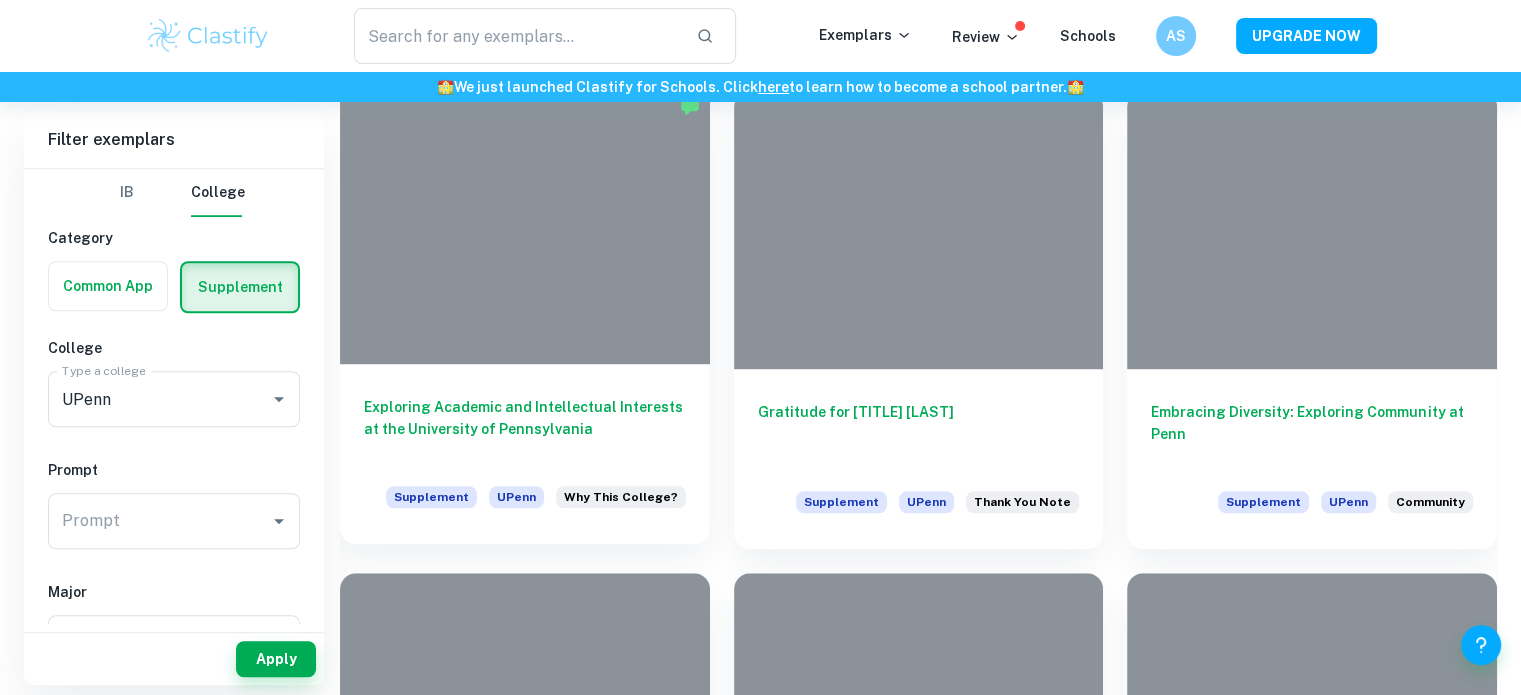 click on "Exploring Academic and Intellectual Interests at the University of Pennsylvania" at bounding box center (525, 429) 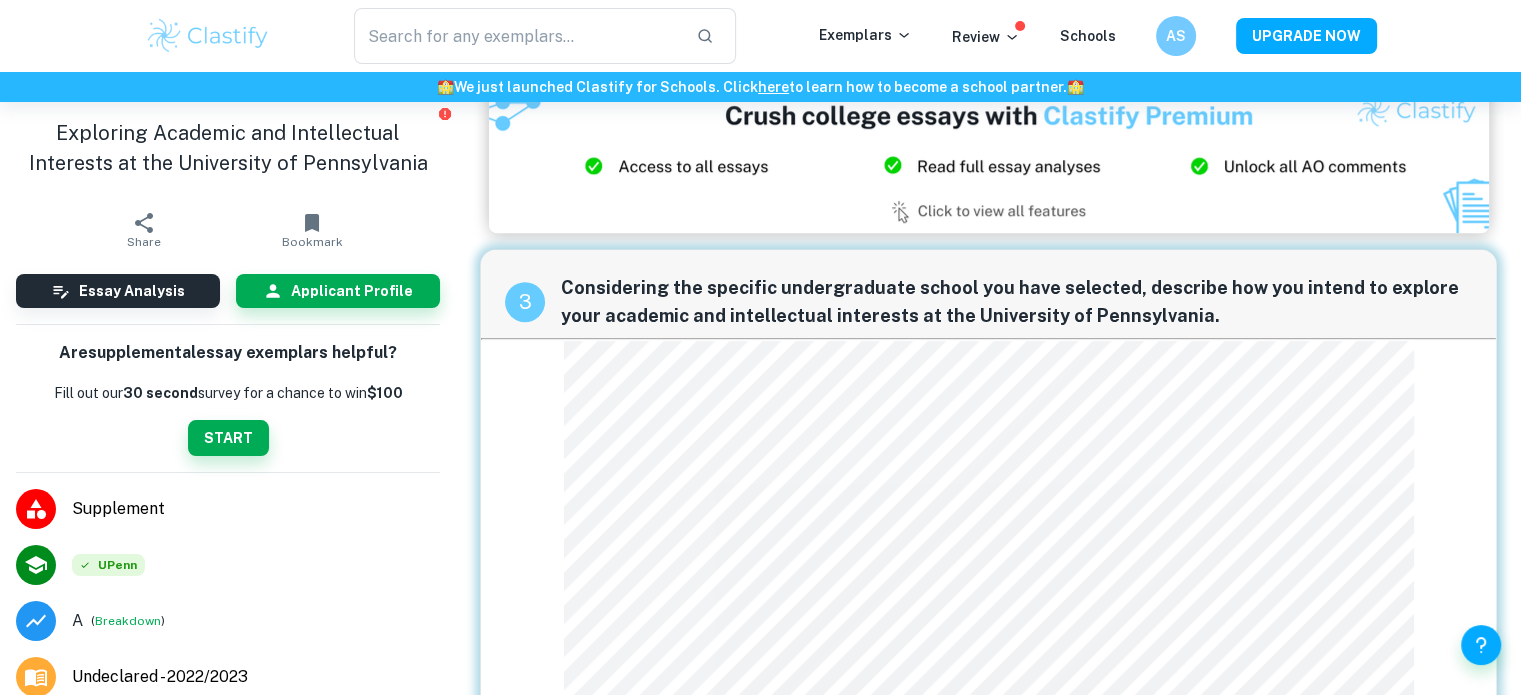 scroll, scrollTop: 1350, scrollLeft: 0, axis: vertical 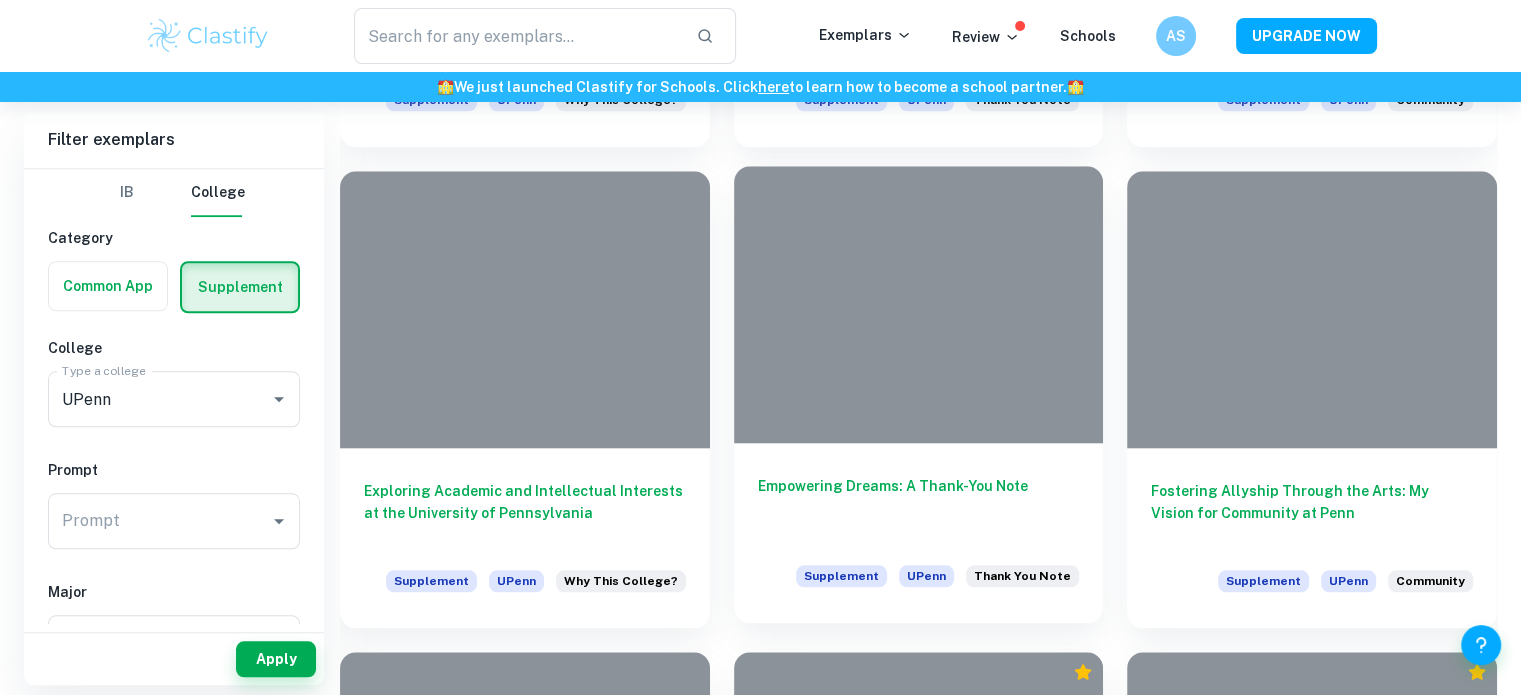 click on "Empowering Dreams: A Thank-You Note" at bounding box center [919, 508] 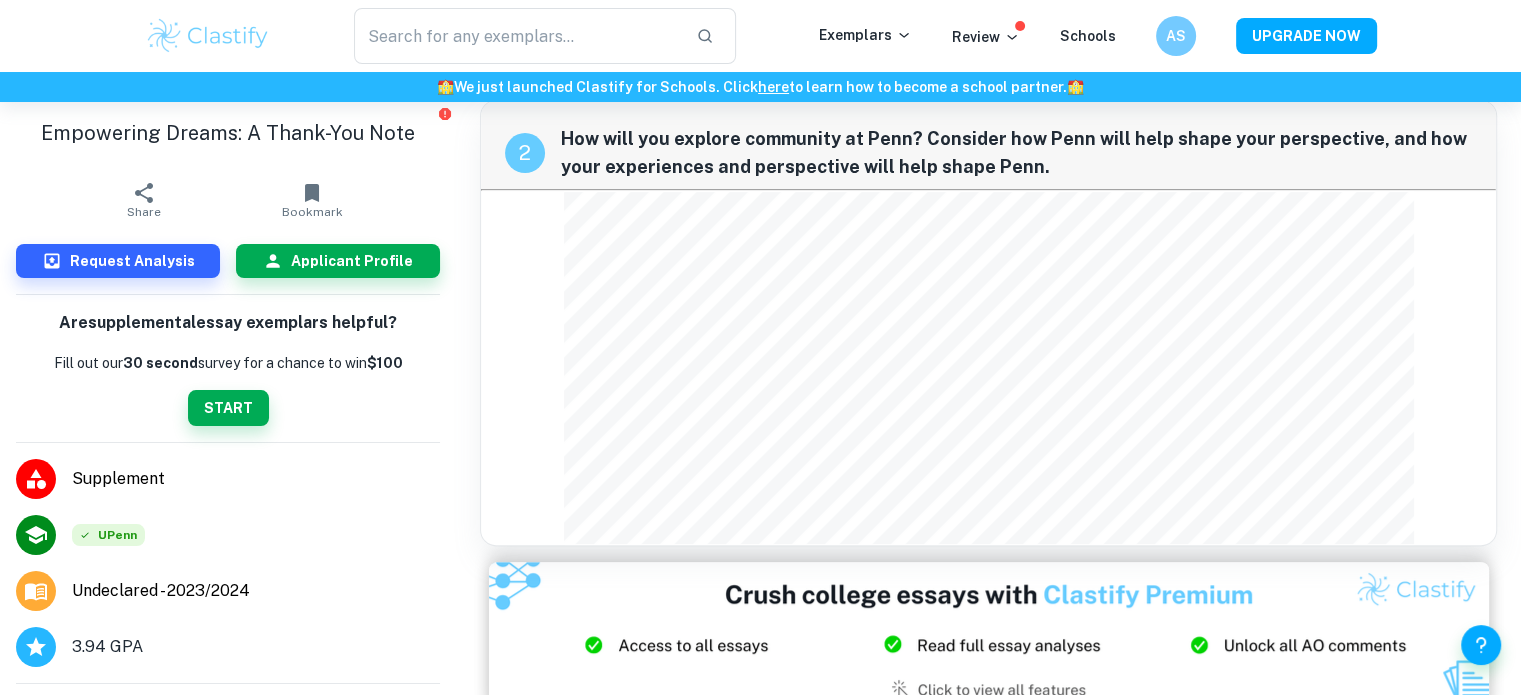 scroll, scrollTop: 1166, scrollLeft: 0, axis: vertical 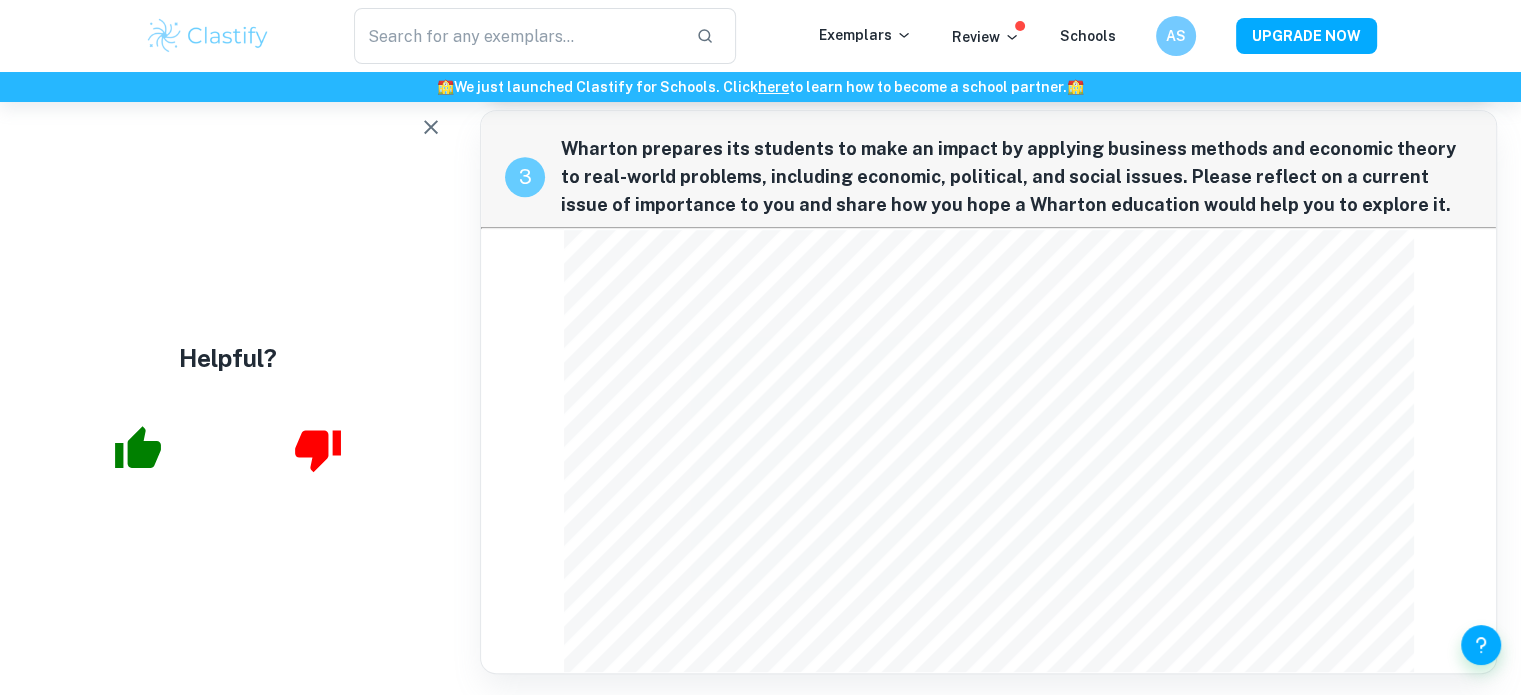 click at bounding box center [431, 127] 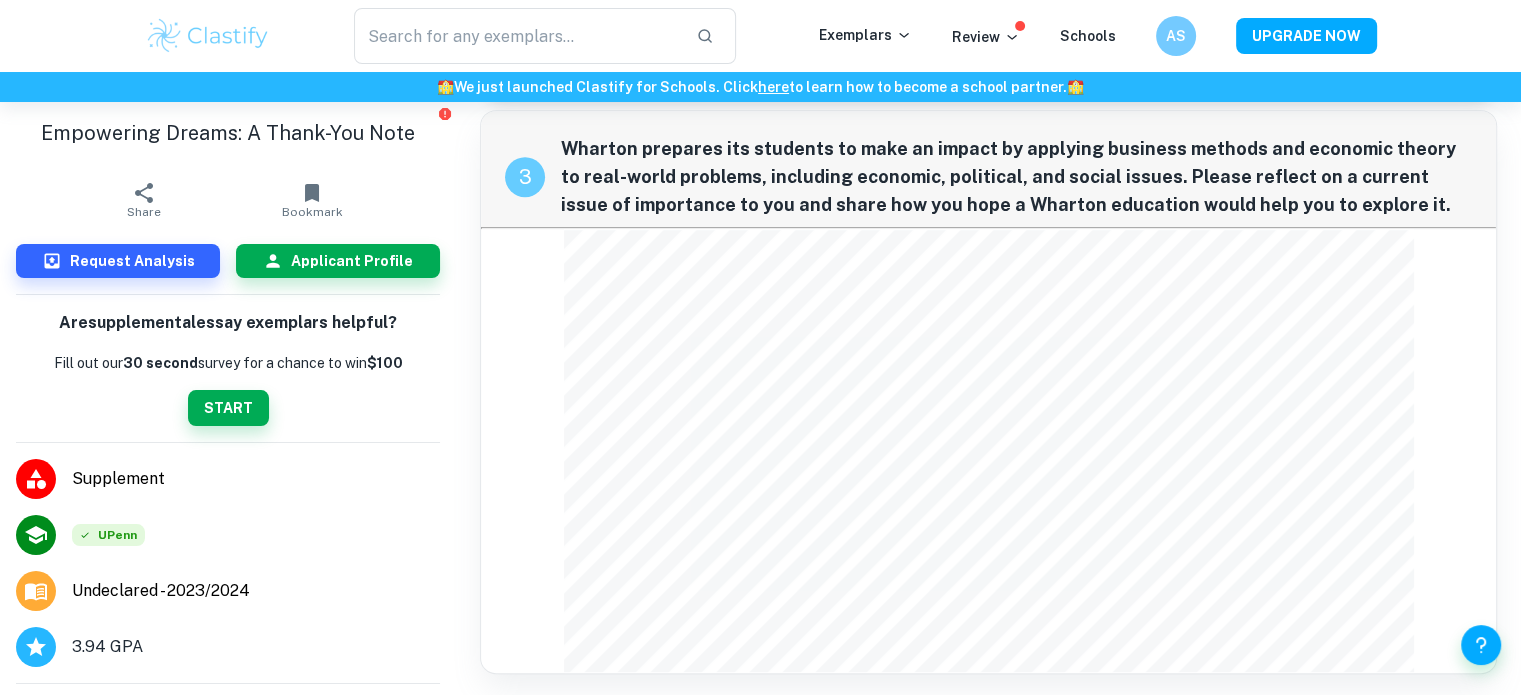 scroll, scrollTop: 106, scrollLeft: 0, axis: vertical 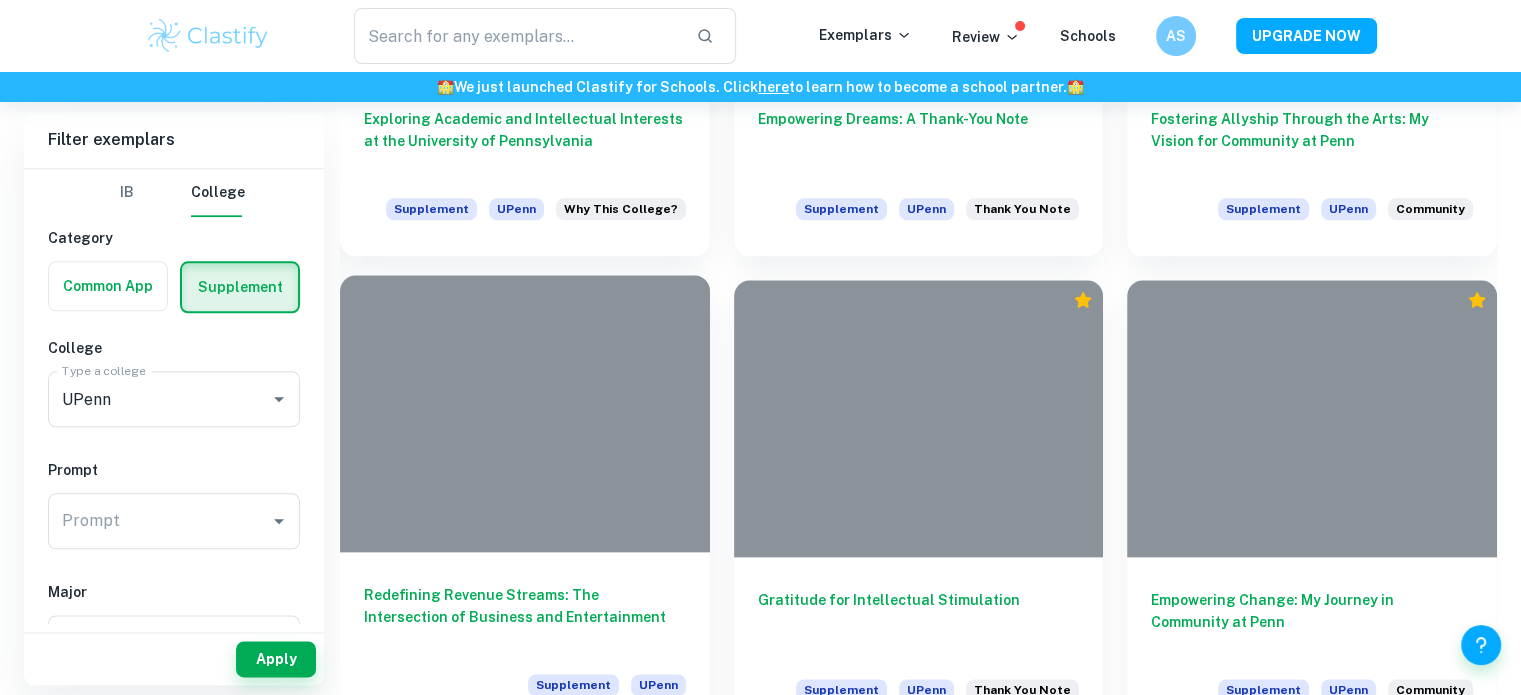 click on "Redefining Revenue Streams: The Intersection of Business and Entertainment" at bounding box center (525, 617) 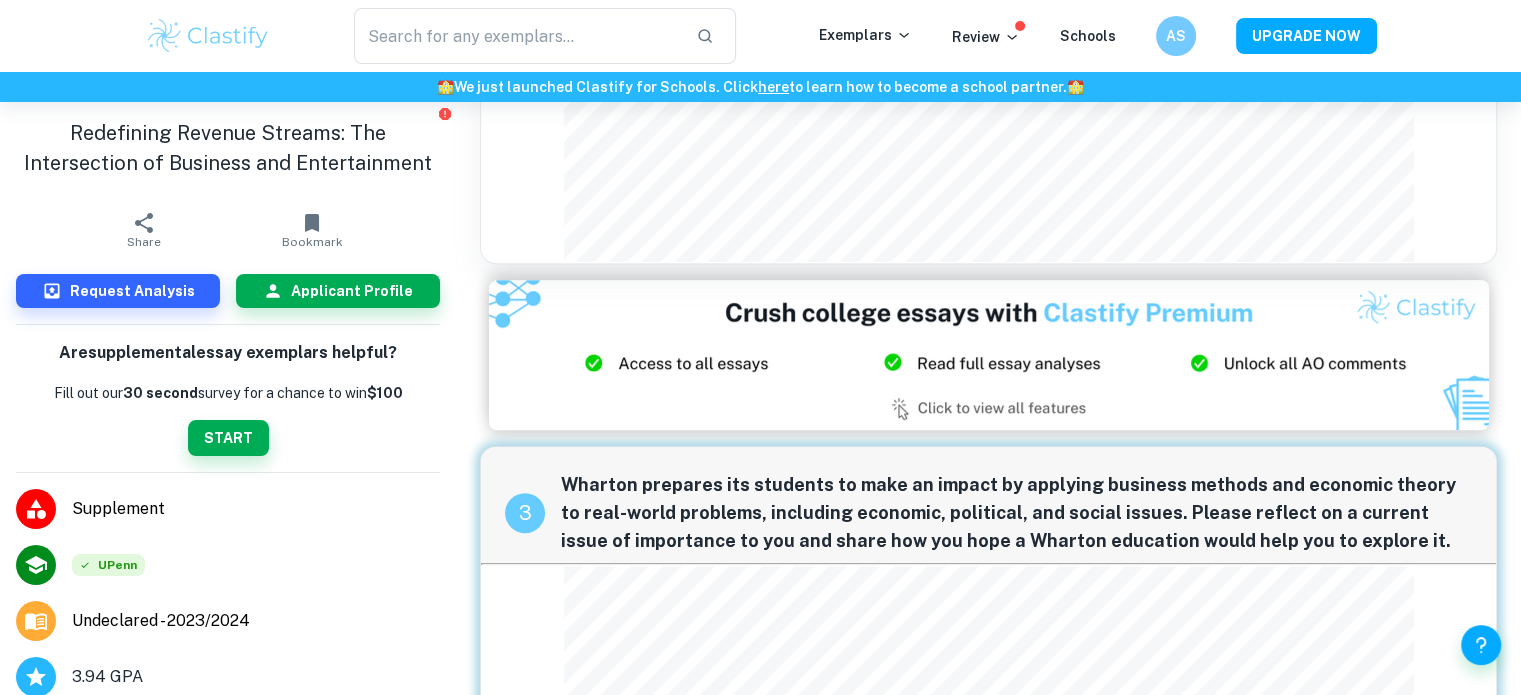 scroll, scrollTop: 1166, scrollLeft: 0, axis: vertical 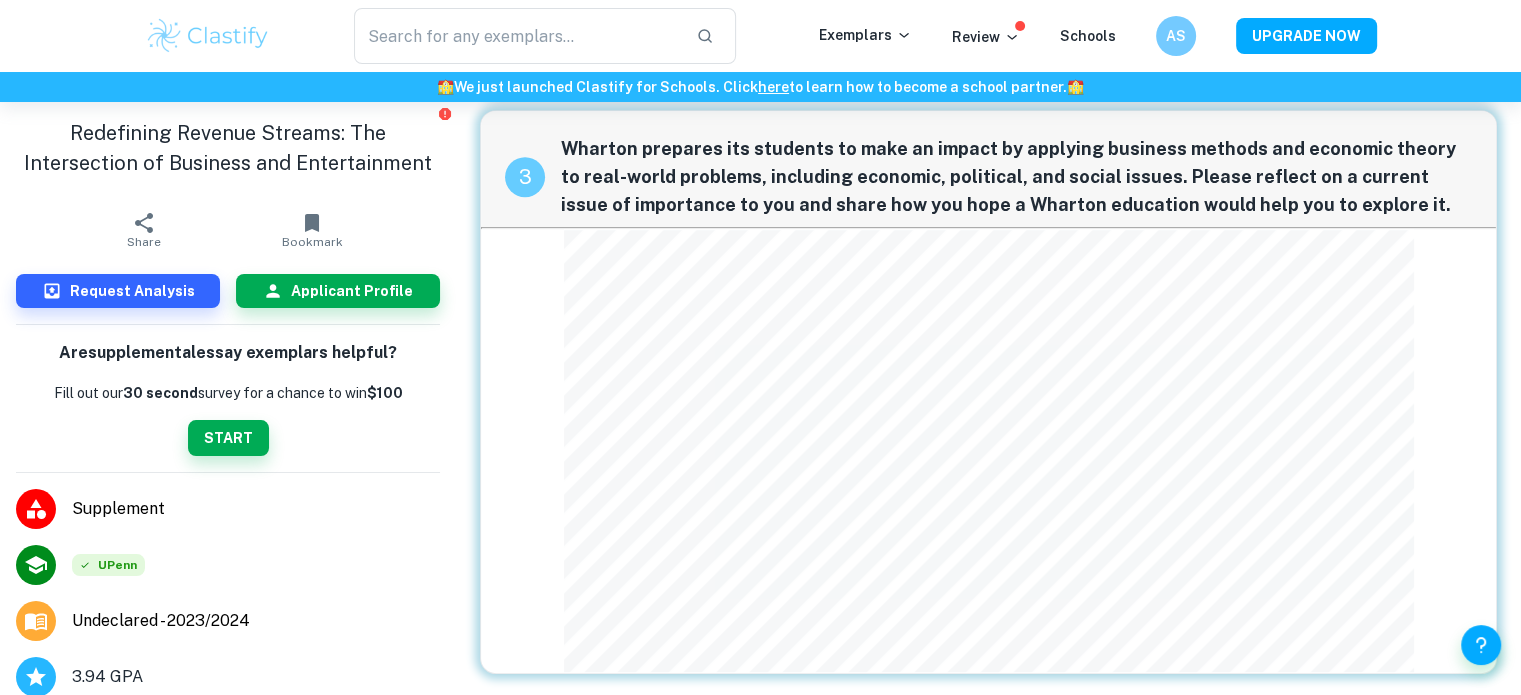 click on "3 Wharton prepares its students to make an impact by applying business methods and economic theory to real-world problems, including economic, political, and social issues. Please reflect on a current issue of importance to you and share how you hope a Wharton education would help you to explore it." at bounding box center [988, 392] 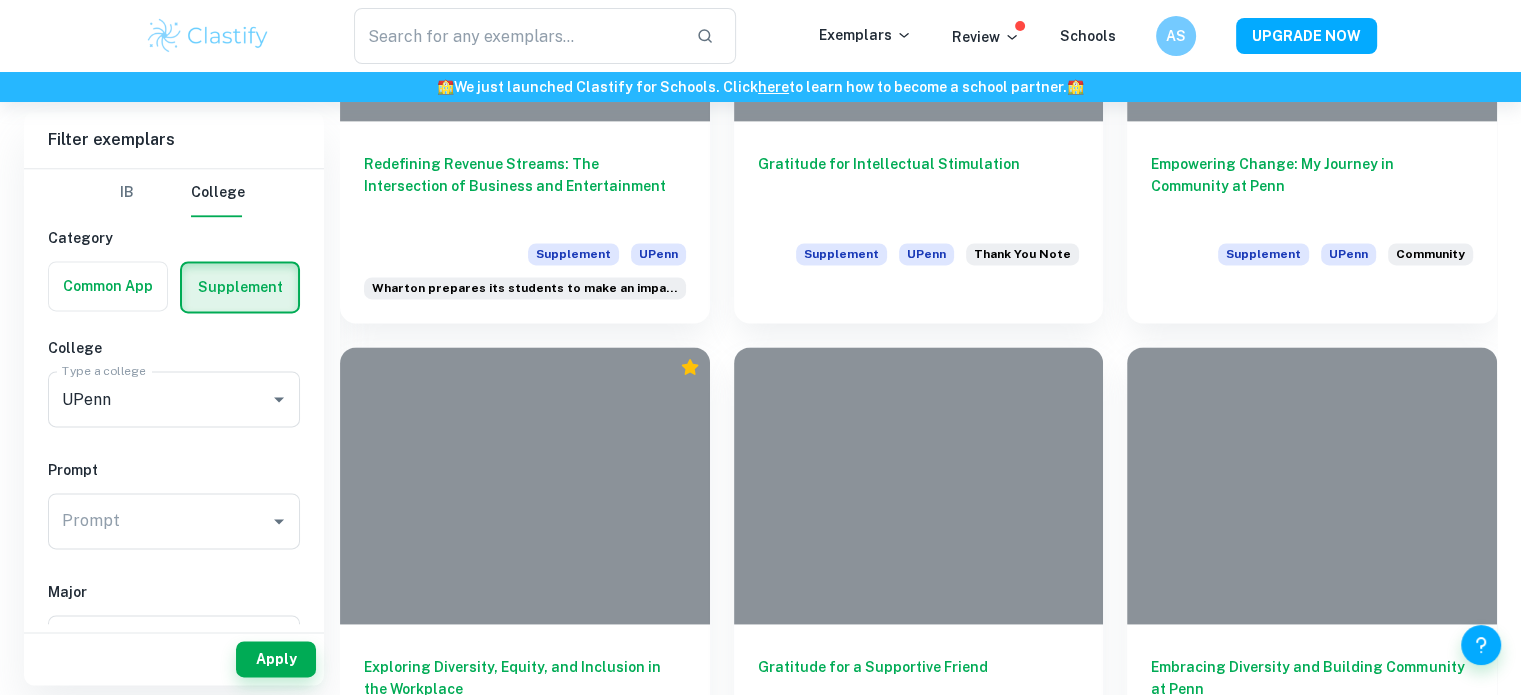 scroll, scrollTop: 2757, scrollLeft: 0, axis: vertical 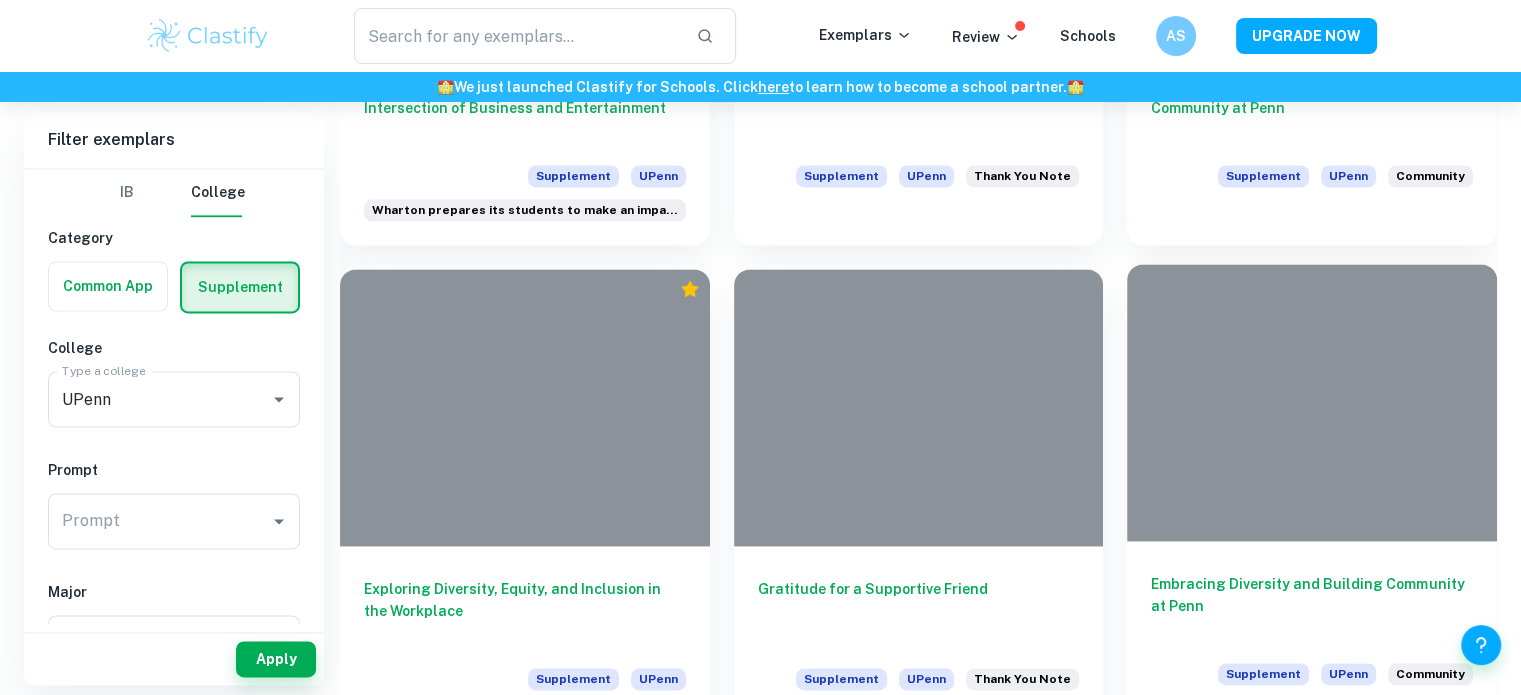 click on "Embracing Diversity and Building Community at Penn" at bounding box center (1312, 606) 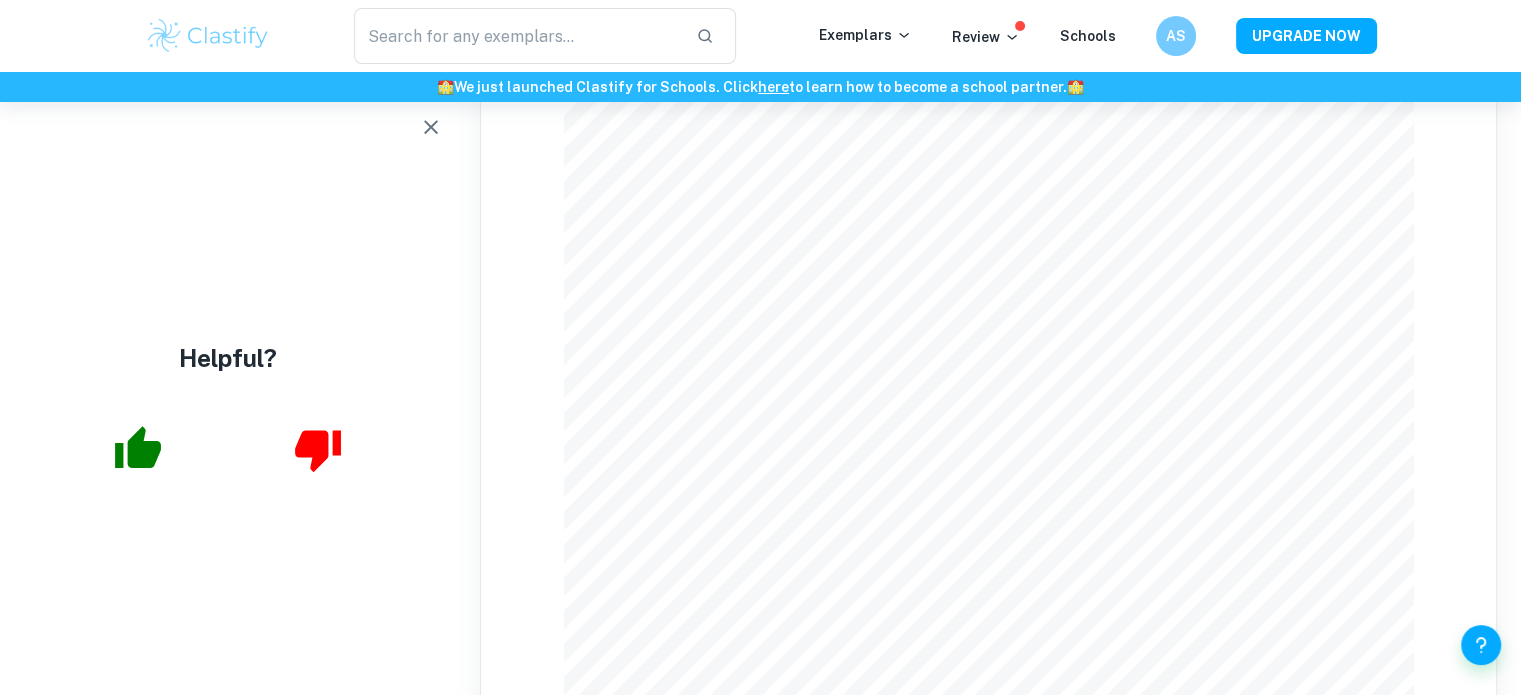 scroll, scrollTop: 1500, scrollLeft: 0, axis: vertical 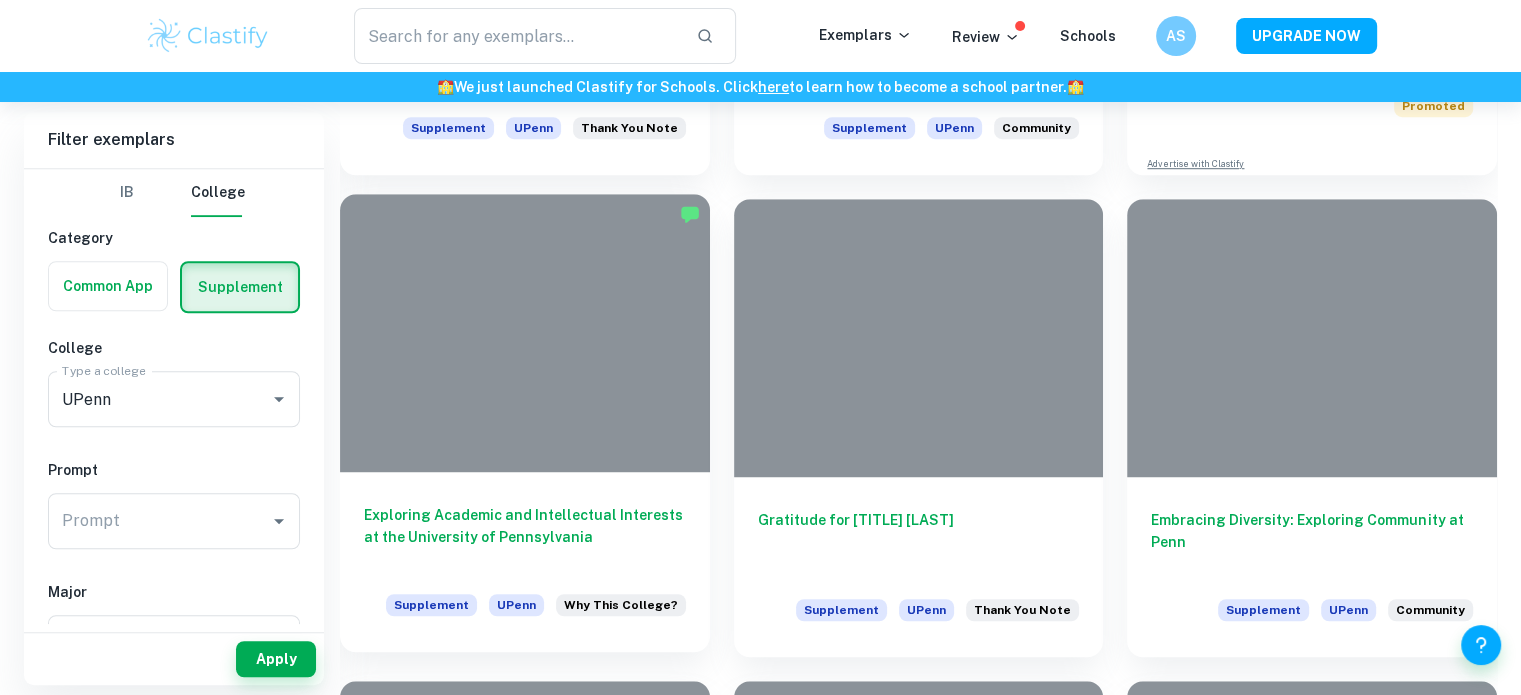 click on "Exploring Academic and Intellectual Interests at the University of Pennsylvania" at bounding box center [525, 537] 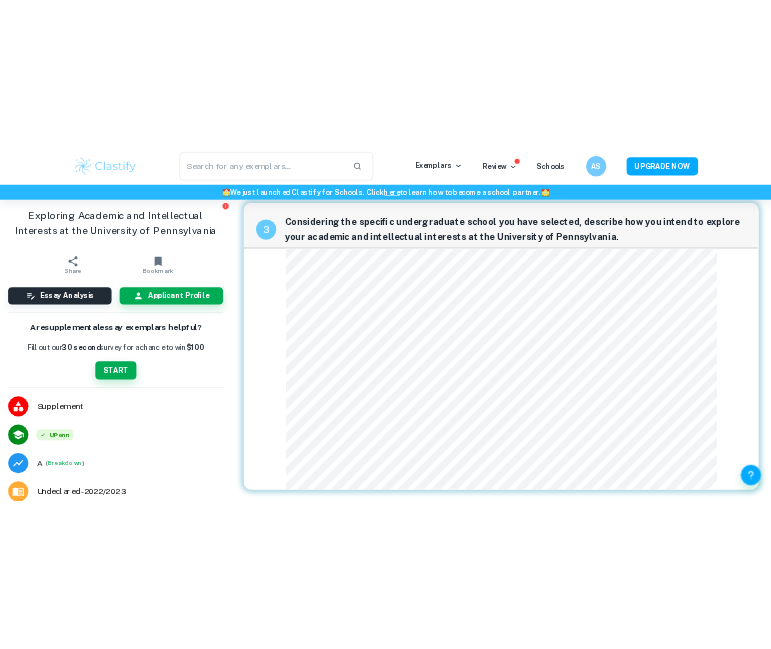 scroll, scrollTop: 1263, scrollLeft: 0, axis: vertical 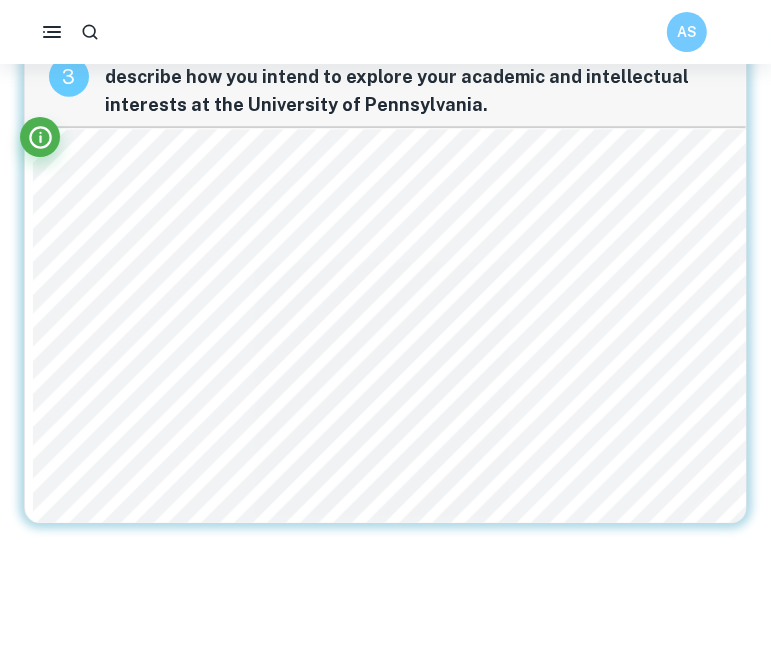 drag, startPoint x: 188, startPoint y: 111, endPoint x: -156, endPoint y: -121, distance: 414.9217 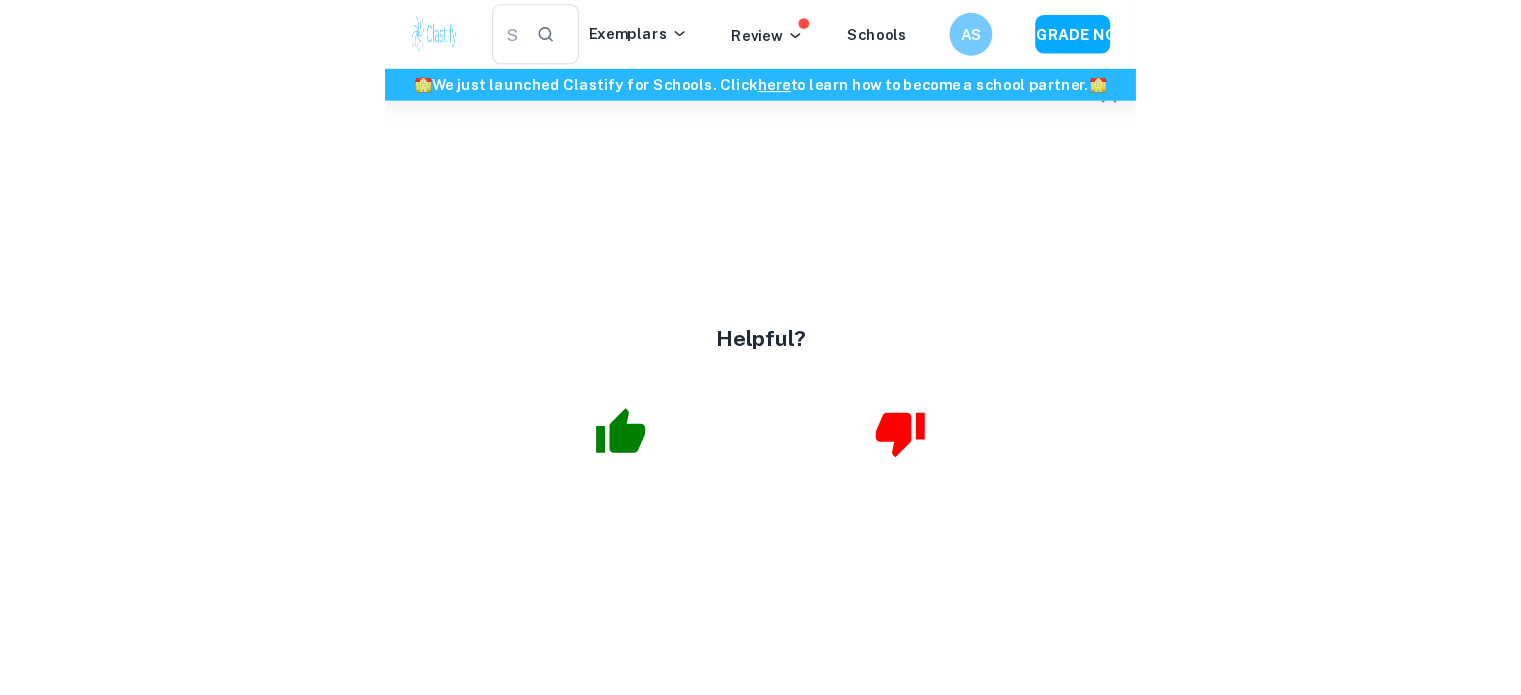 scroll, scrollTop: 993, scrollLeft: 0, axis: vertical 